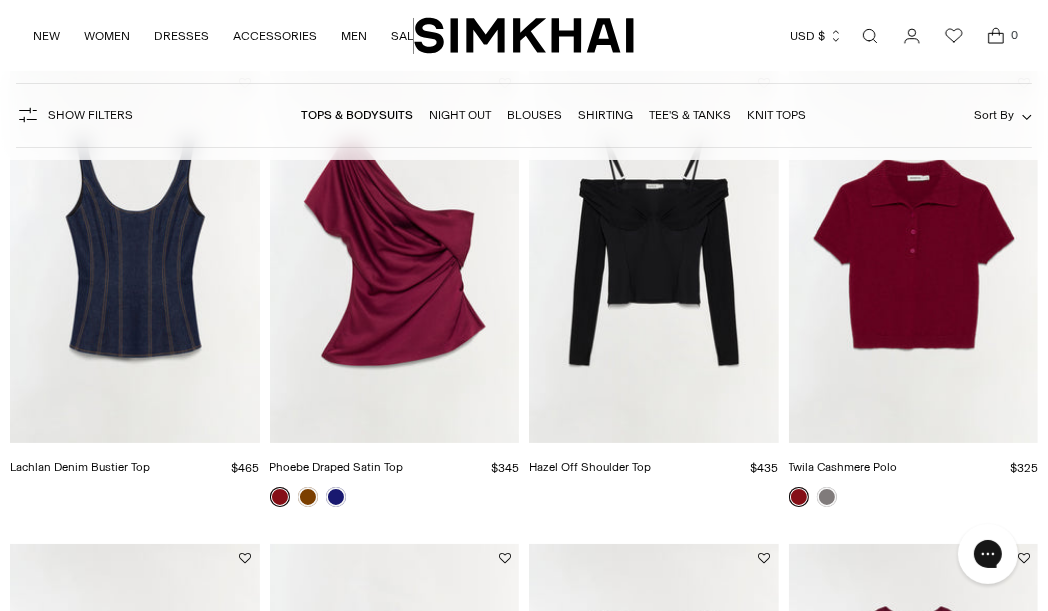scroll, scrollTop: 198, scrollLeft: 0, axis: vertical 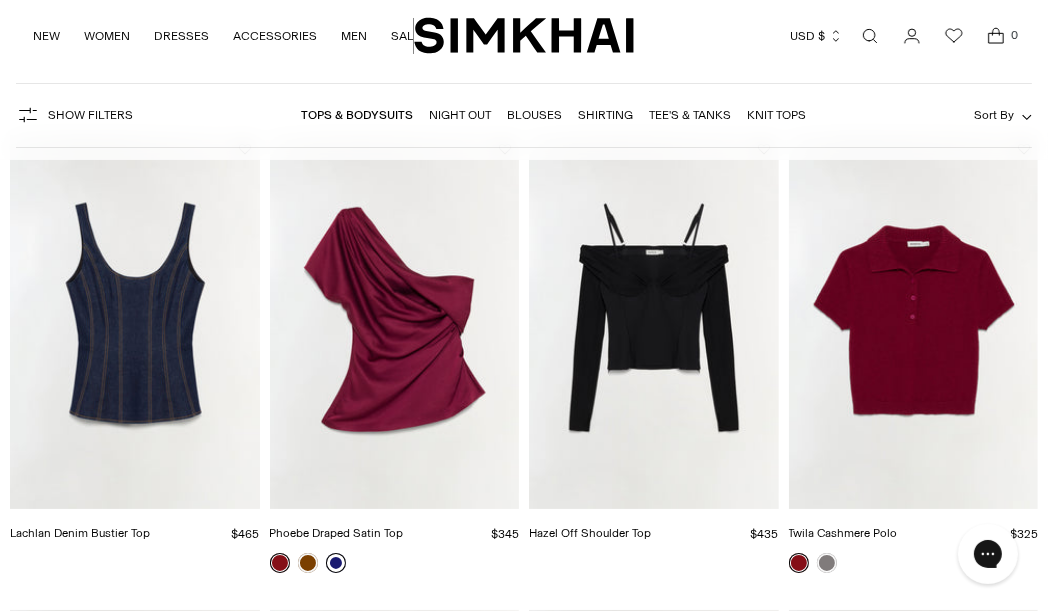 click at bounding box center (336, 563) 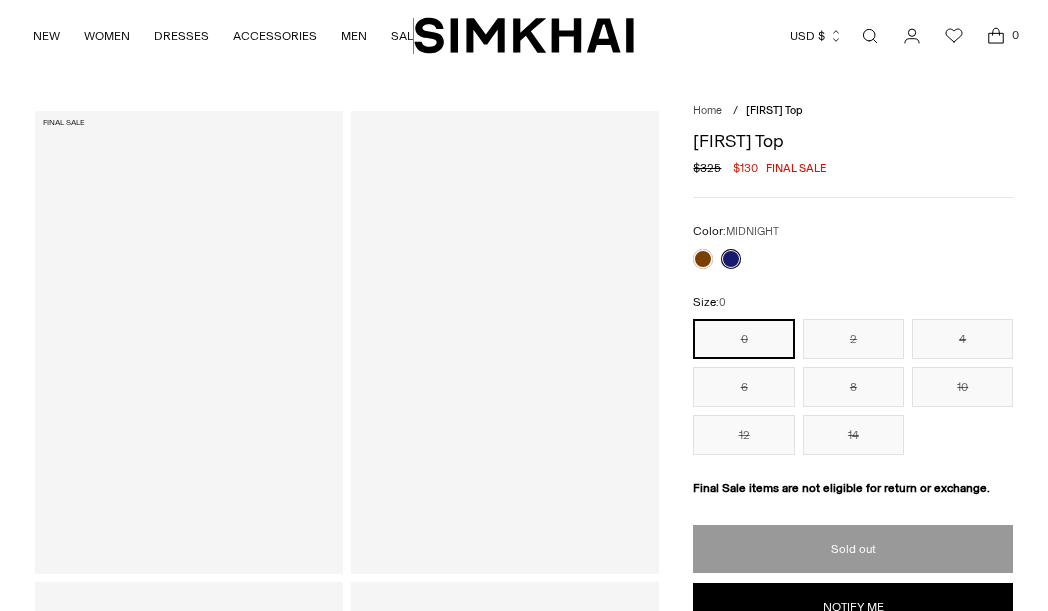 scroll, scrollTop: 0, scrollLeft: 0, axis: both 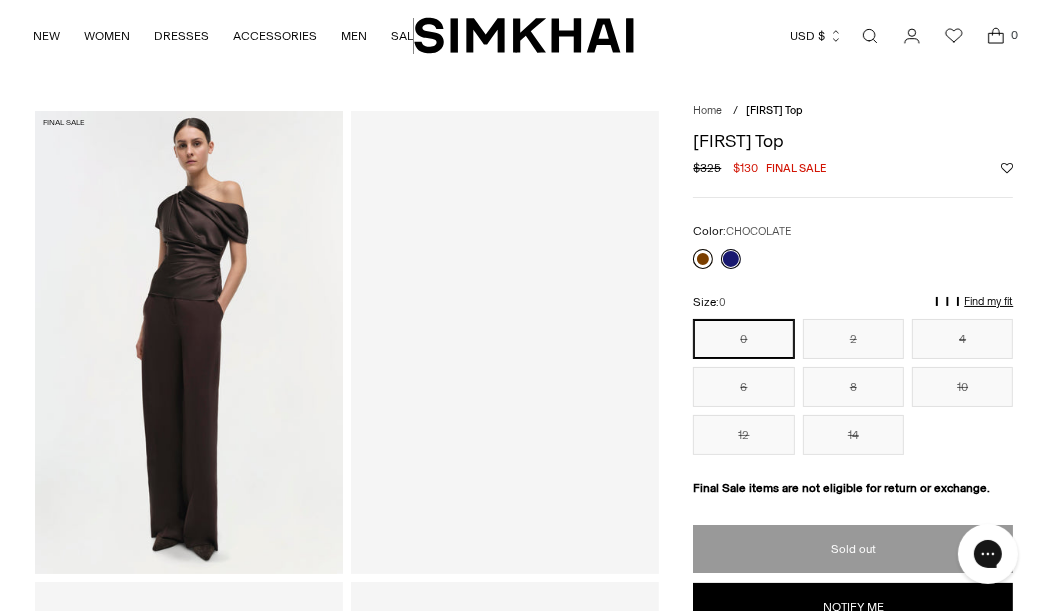 click at bounding box center [703, 259] 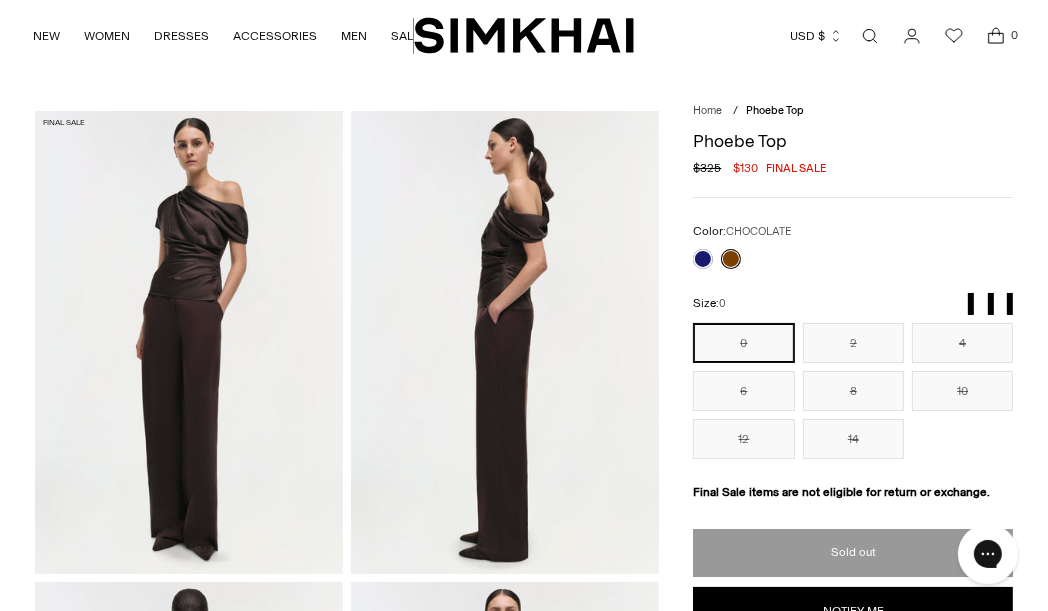 scroll, scrollTop: 0, scrollLeft: 0, axis: both 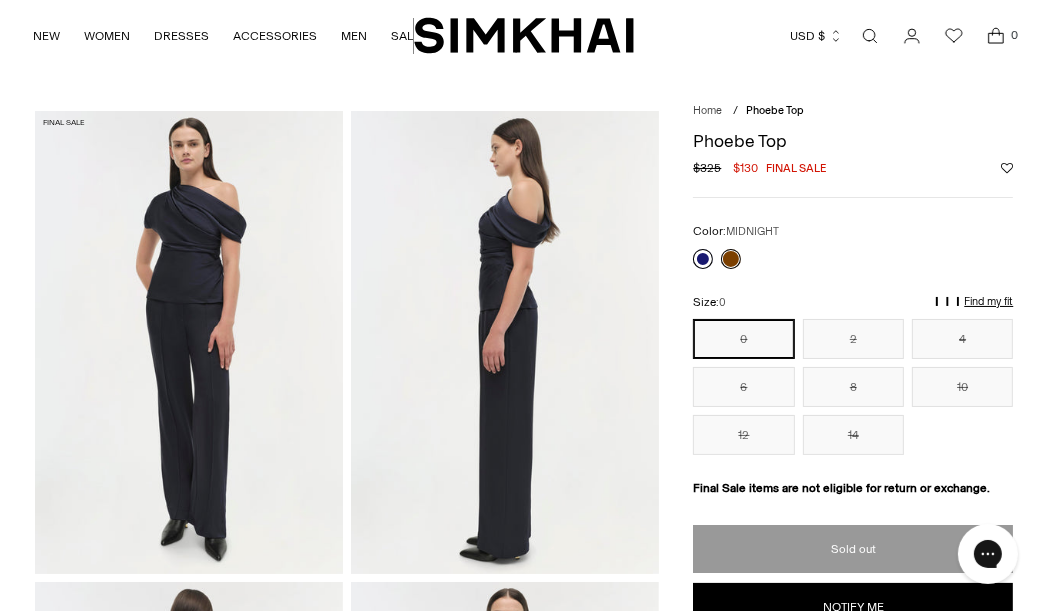 click at bounding box center (703, 259) 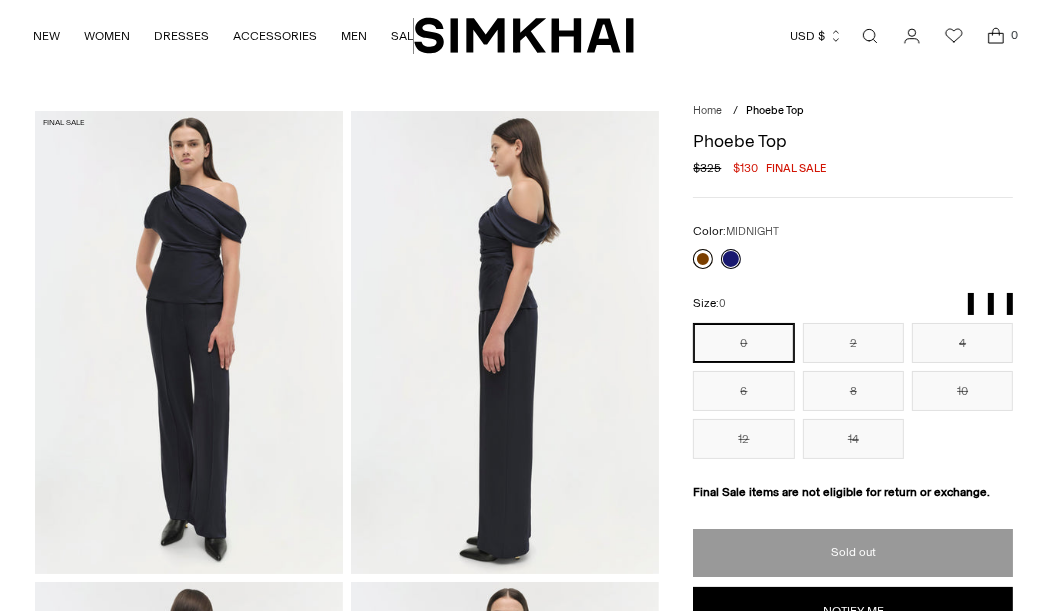 scroll, scrollTop: 0, scrollLeft: 0, axis: both 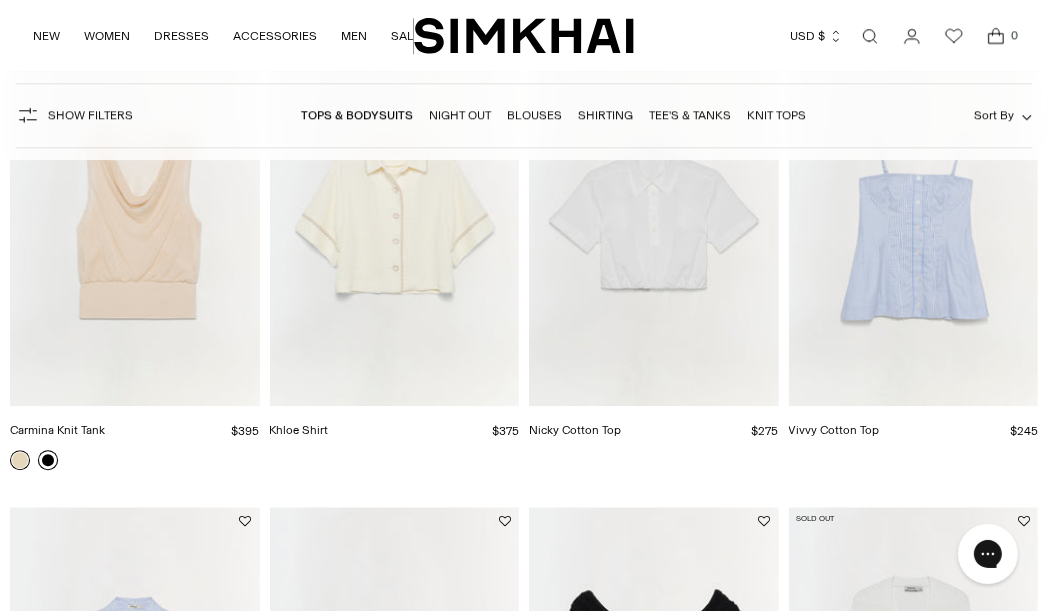 click at bounding box center [48, 460] 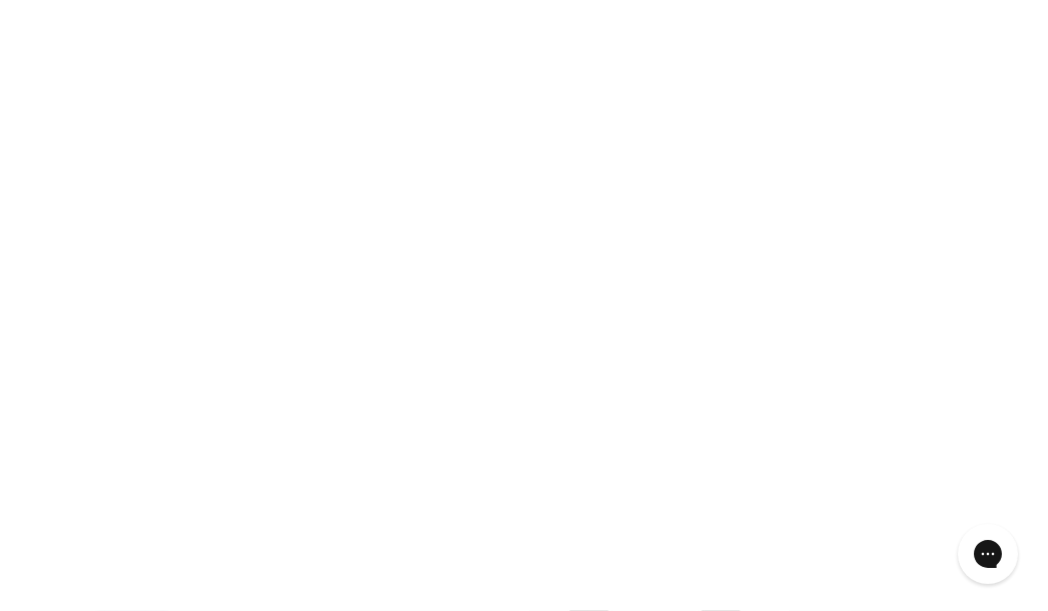 scroll, scrollTop: 3840, scrollLeft: 0, axis: vertical 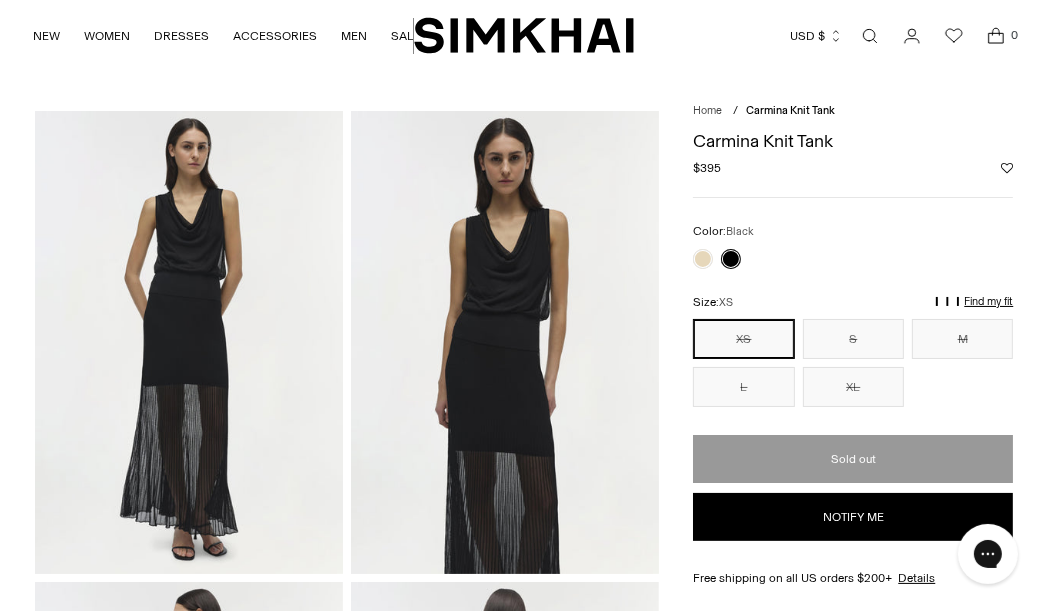click at bounding box center [505, 342] 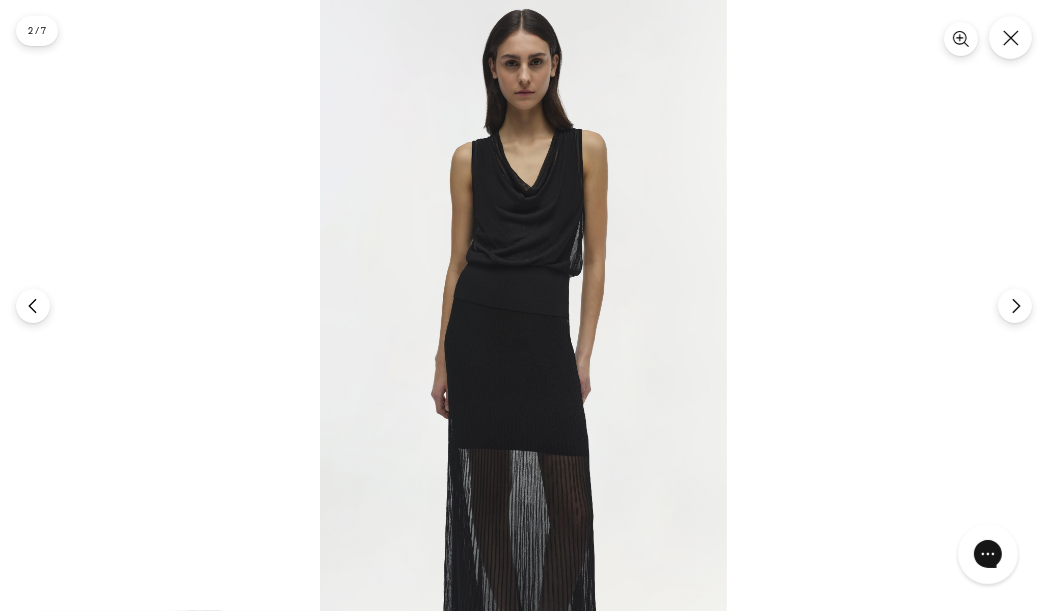 click at bounding box center [523, 305] 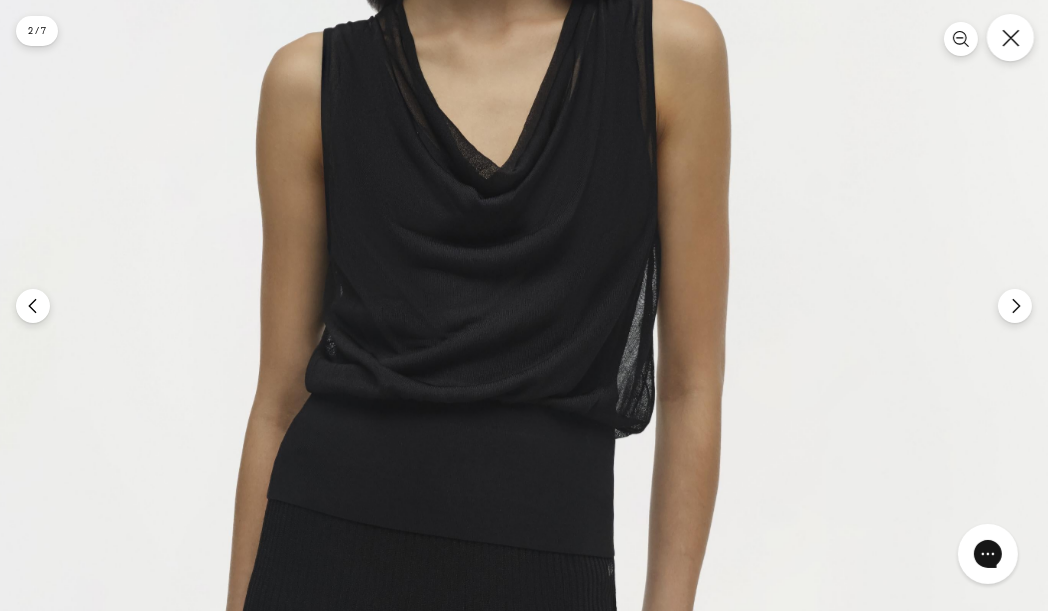 click 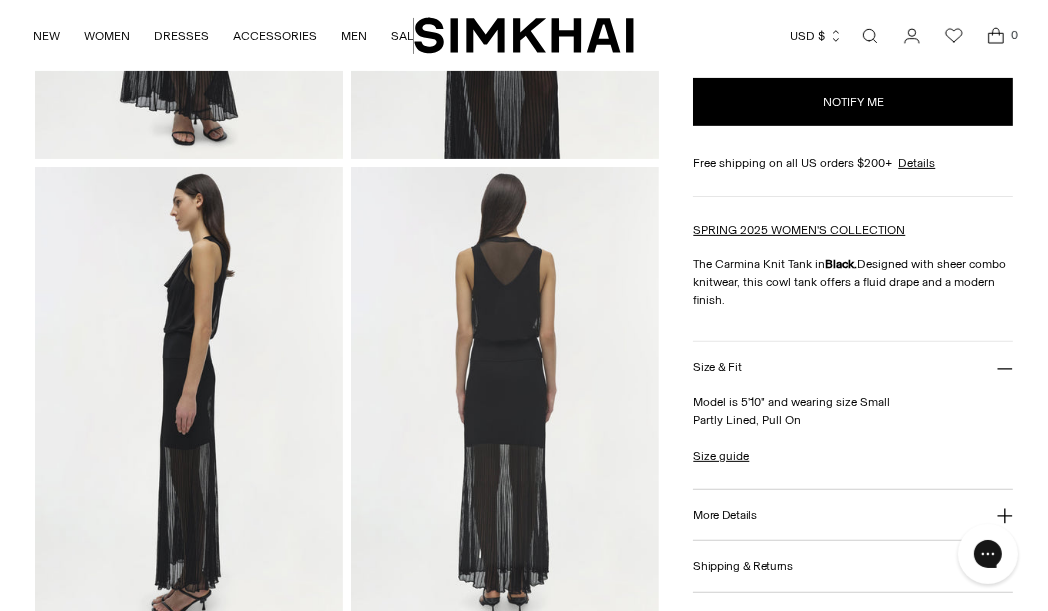 scroll, scrollTop: 438, scrollLeft: 0, axis: vertical 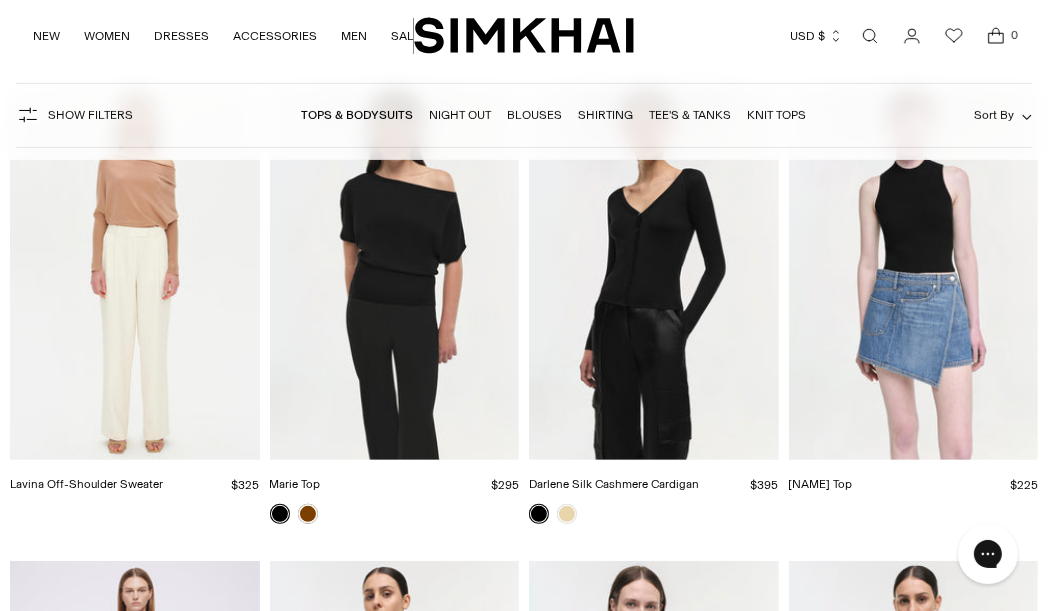 click on "Night Out" at bounding box center (460, 115) 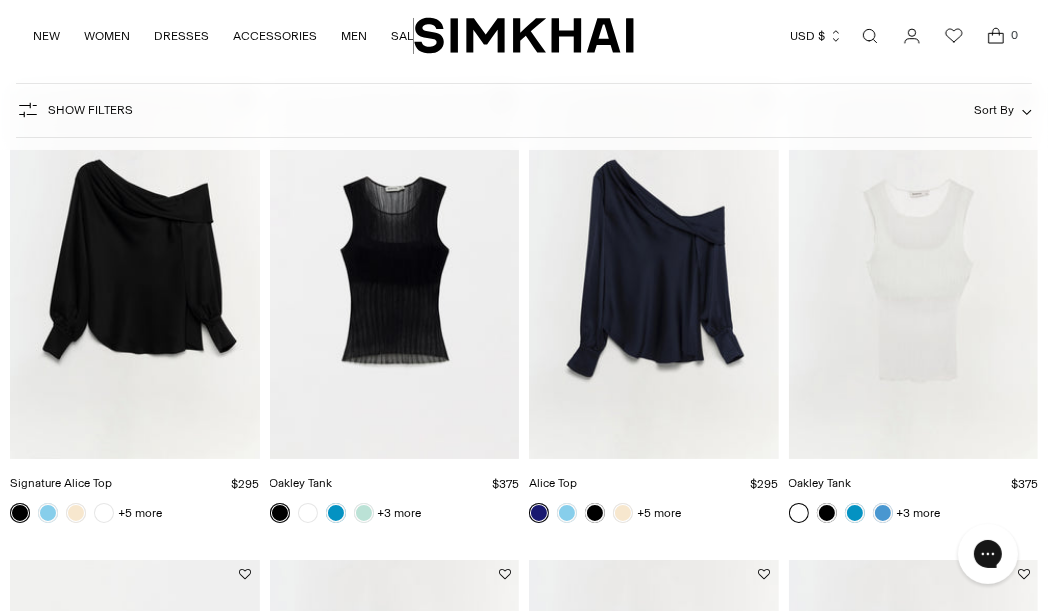scroll, scrollTop: 161, scrollLeft: 0, axis: vertical 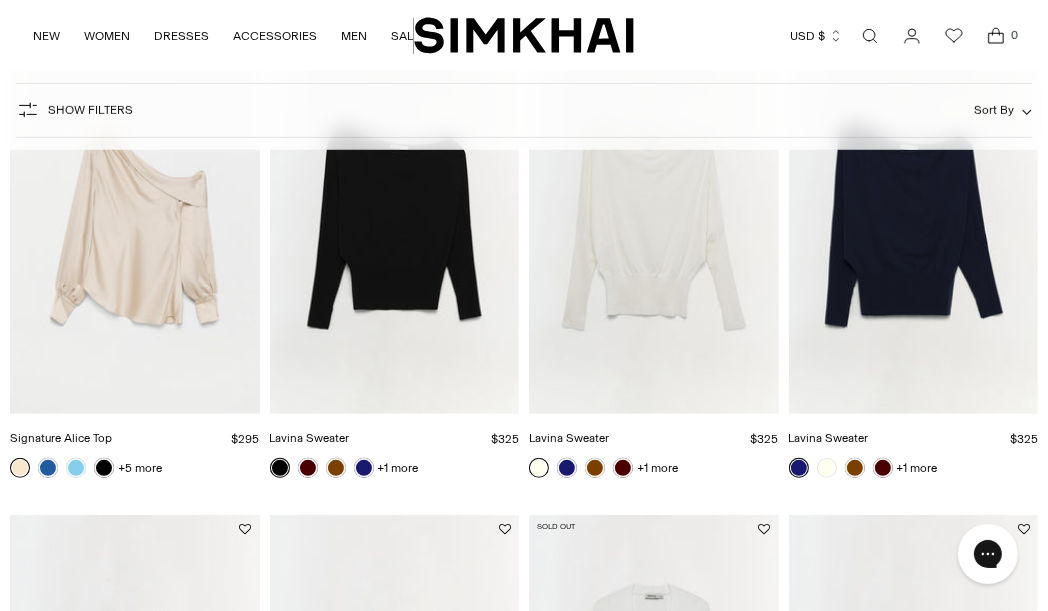 click at bounding box center [0, 0] 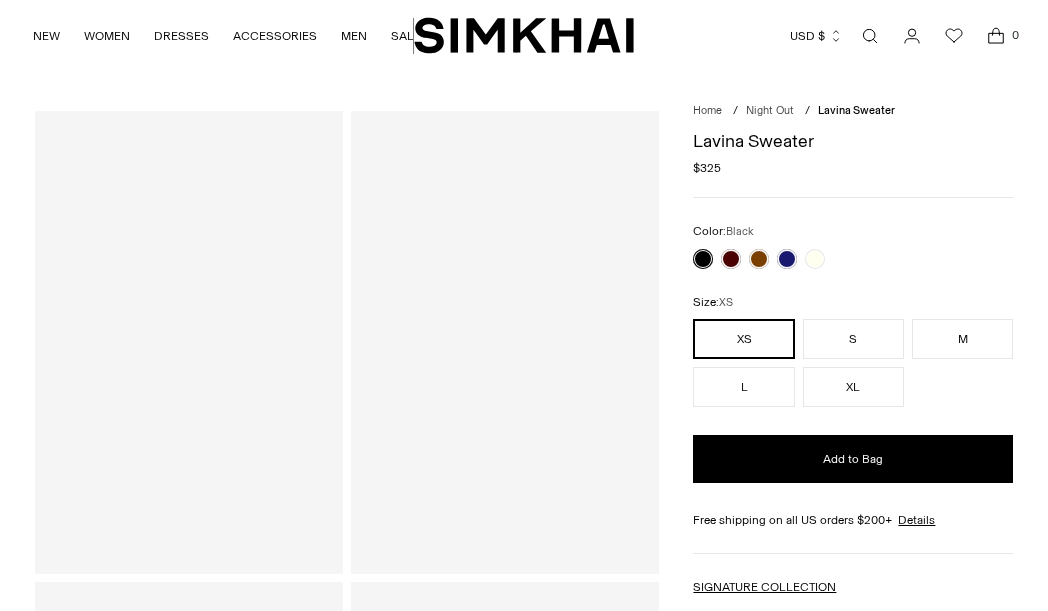 scroll, scrollTop: 0, scrollLeft: 0, axis: both 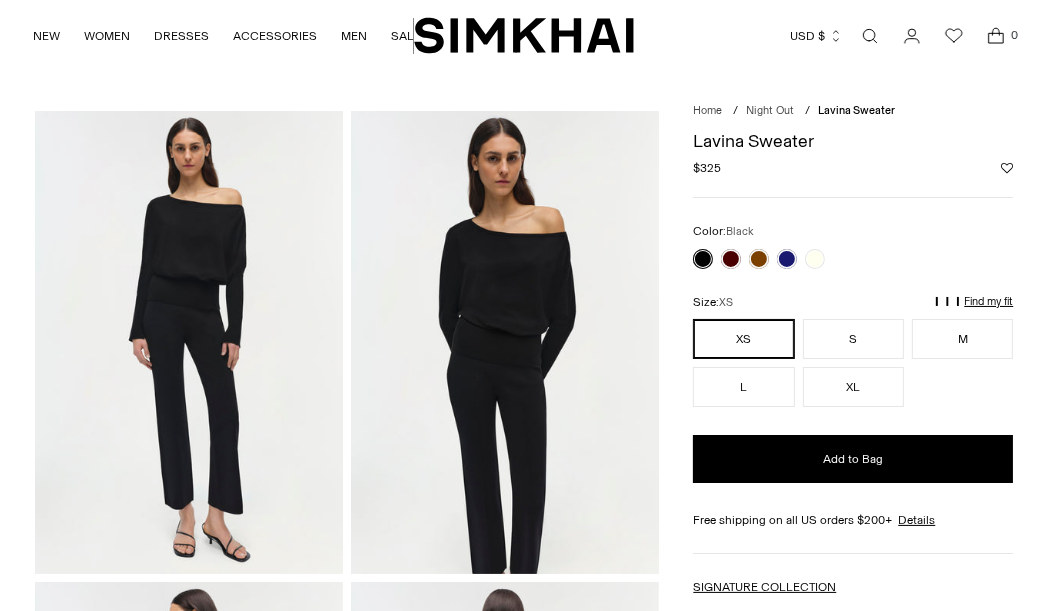 click at bounding box center (505, 342) 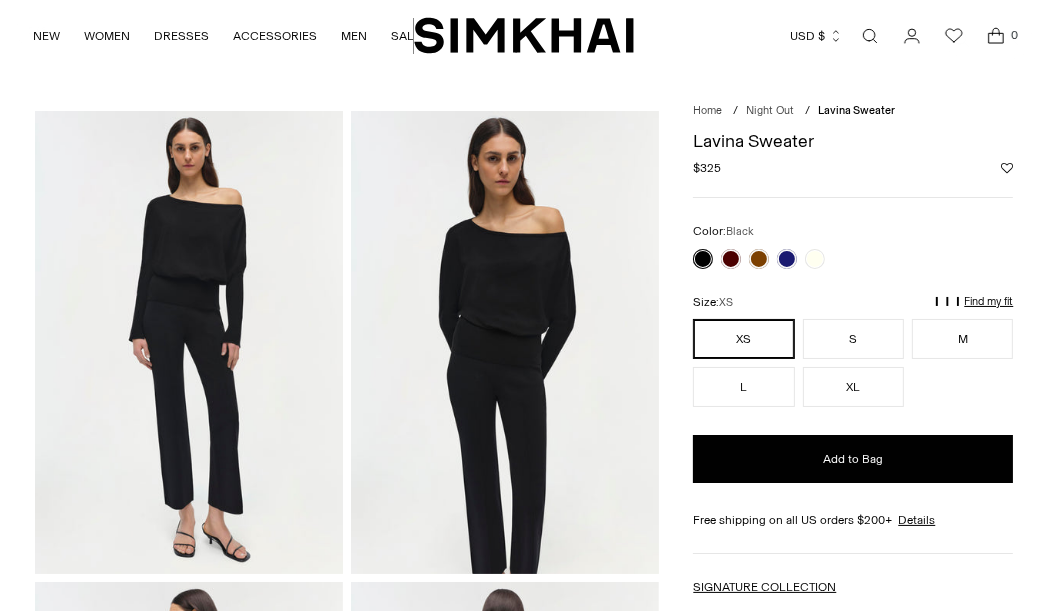 scroll, scrollTop: 0, scrollLeft: 0, axis: both 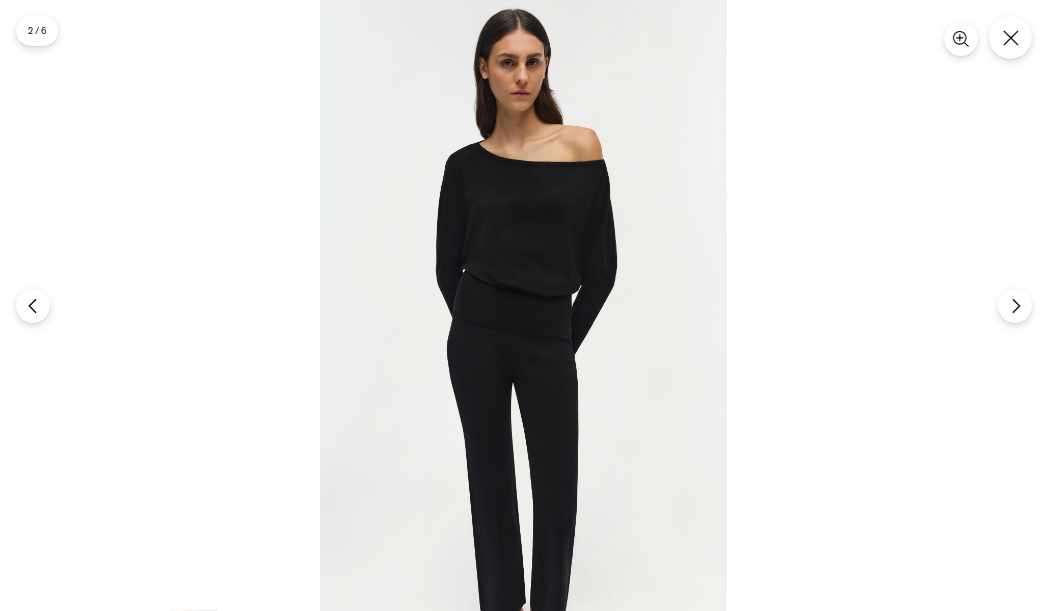 click at bounding box center (523, 305) 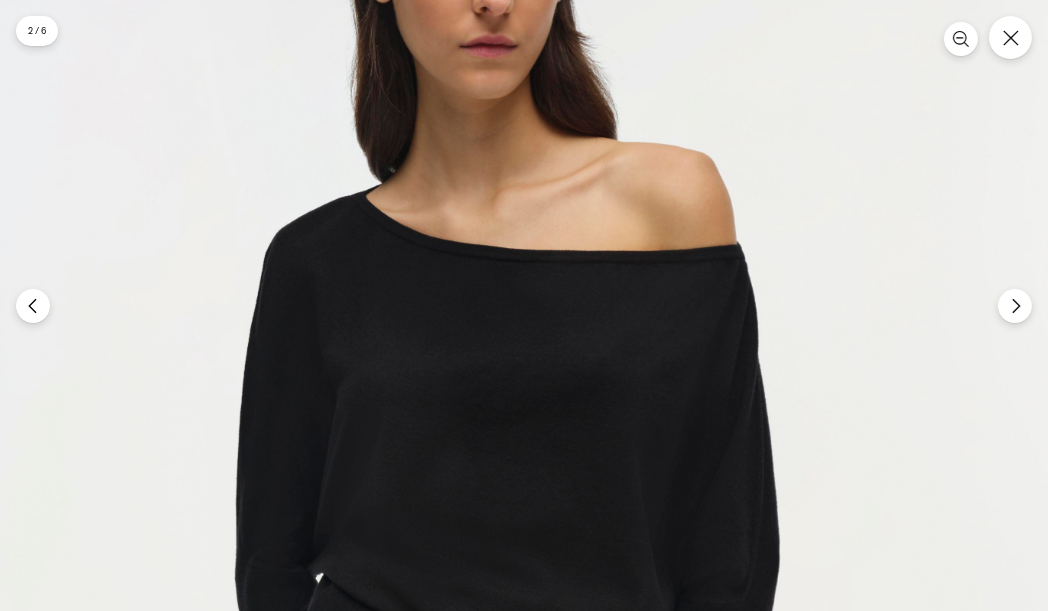 scroll, scrollTop: 0, scrollLeft: 0, axis: both 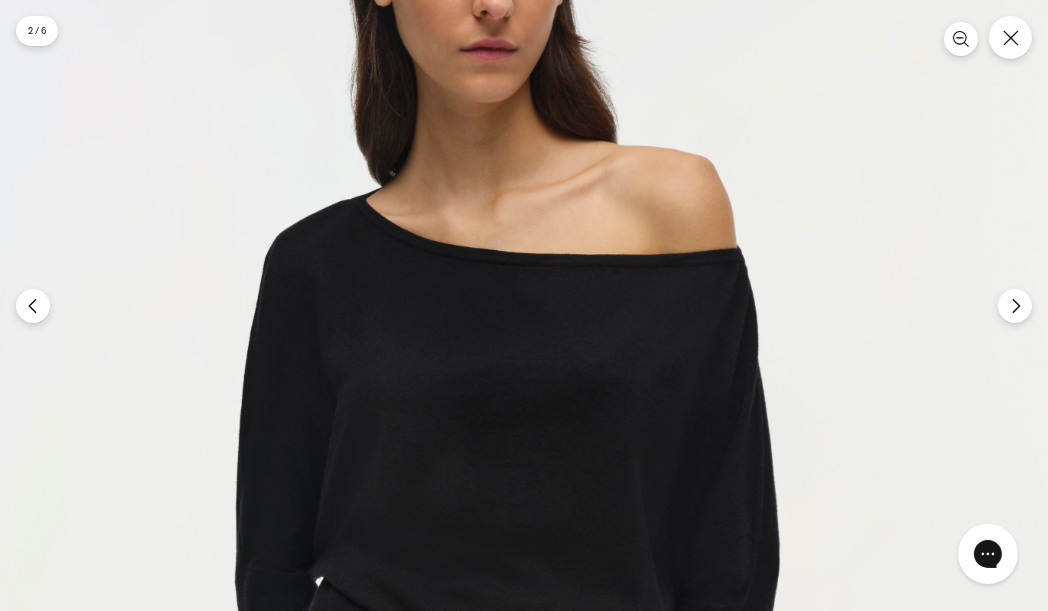 click at bounding box center (498, 685) 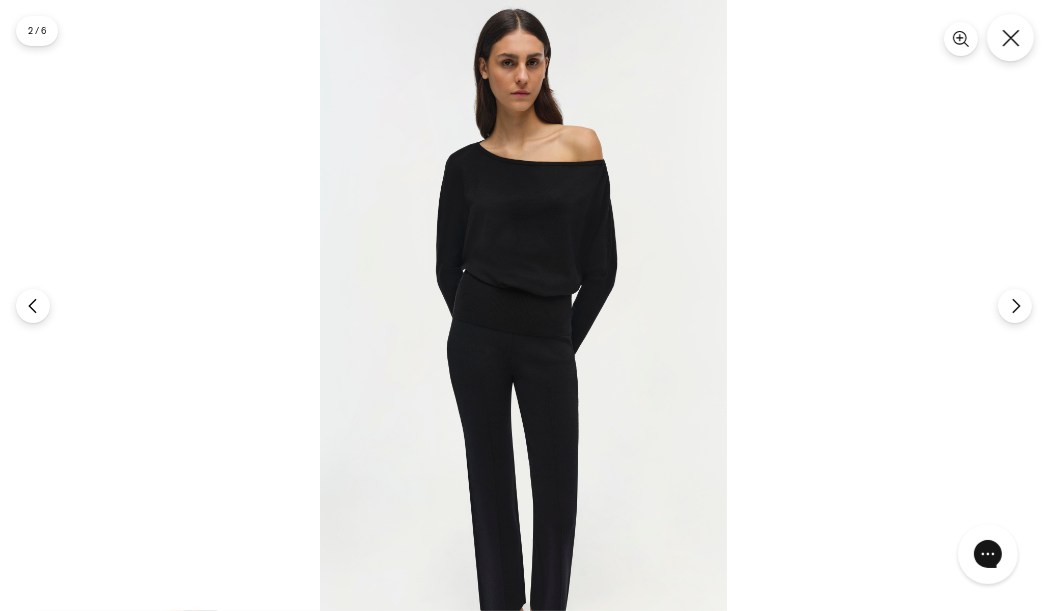 click at bounding box center [1010, 37] 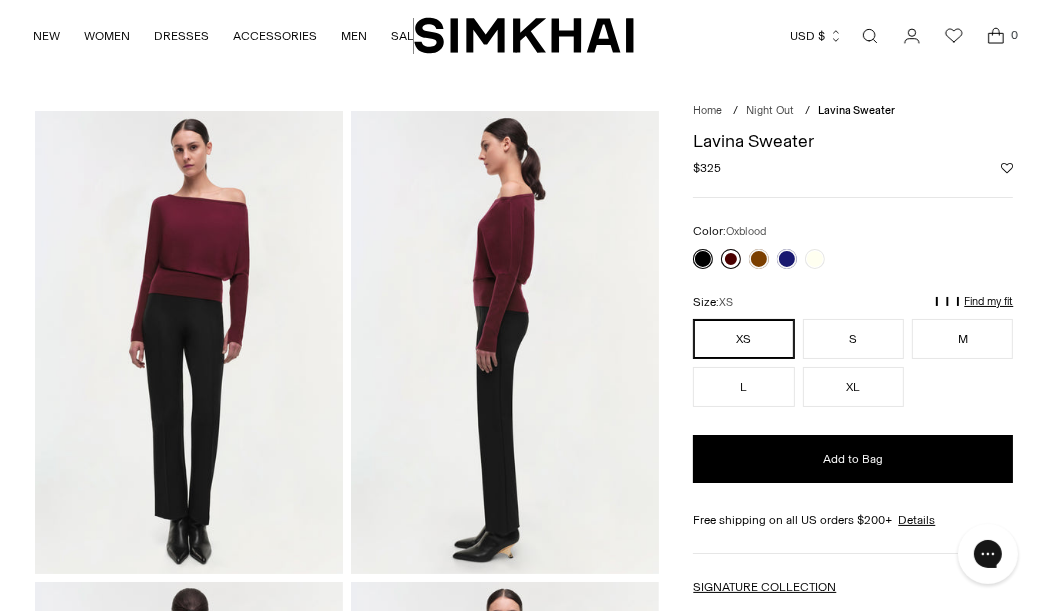 click at bounding box center [731, 259] 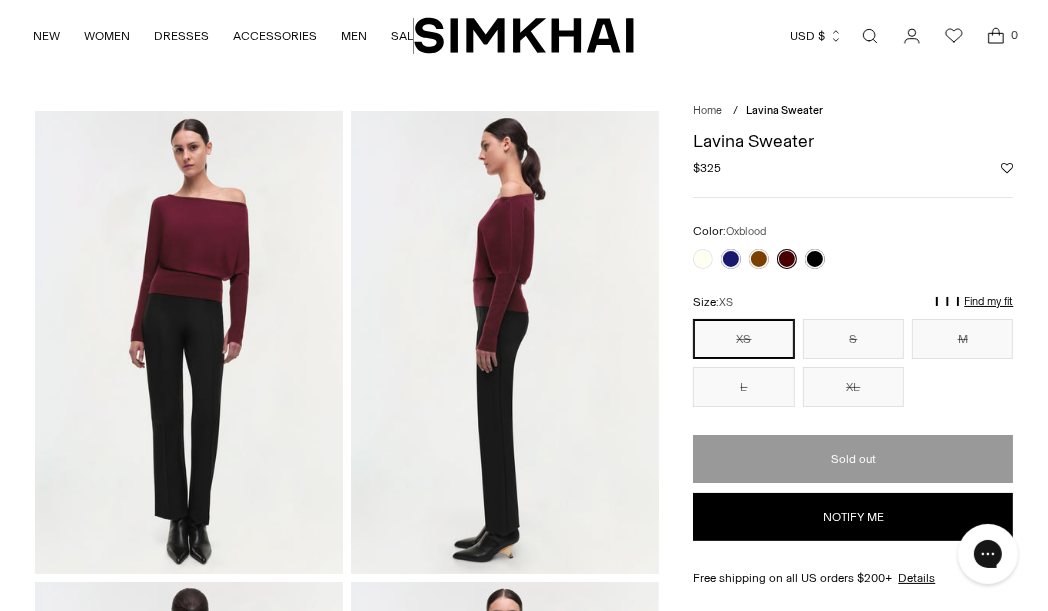 scroll, scrollTop: 397, scrollLeft: 0, axis: vertical 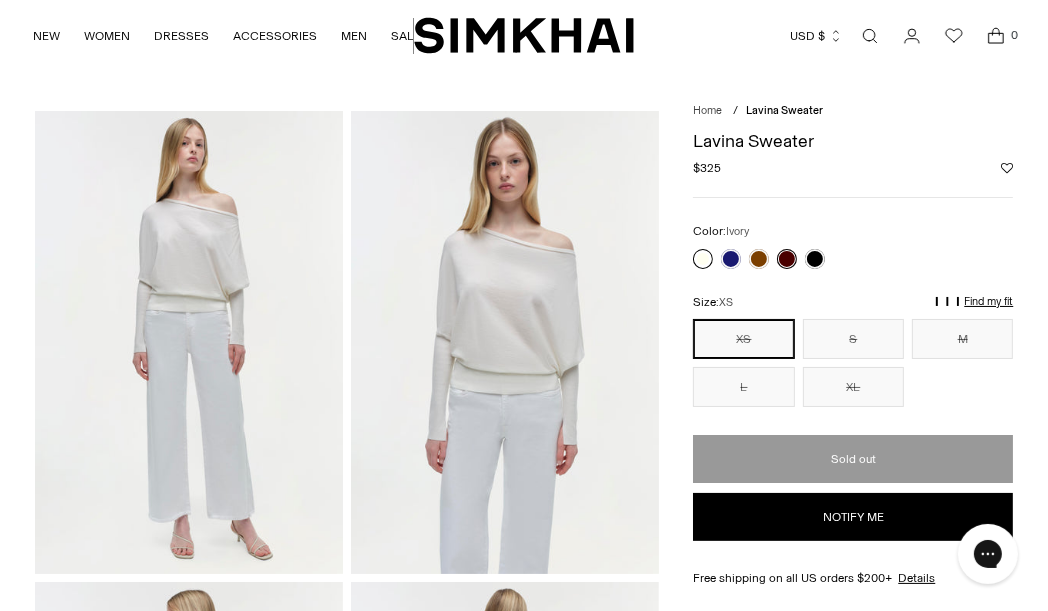 click at bounding box center (703, 259) 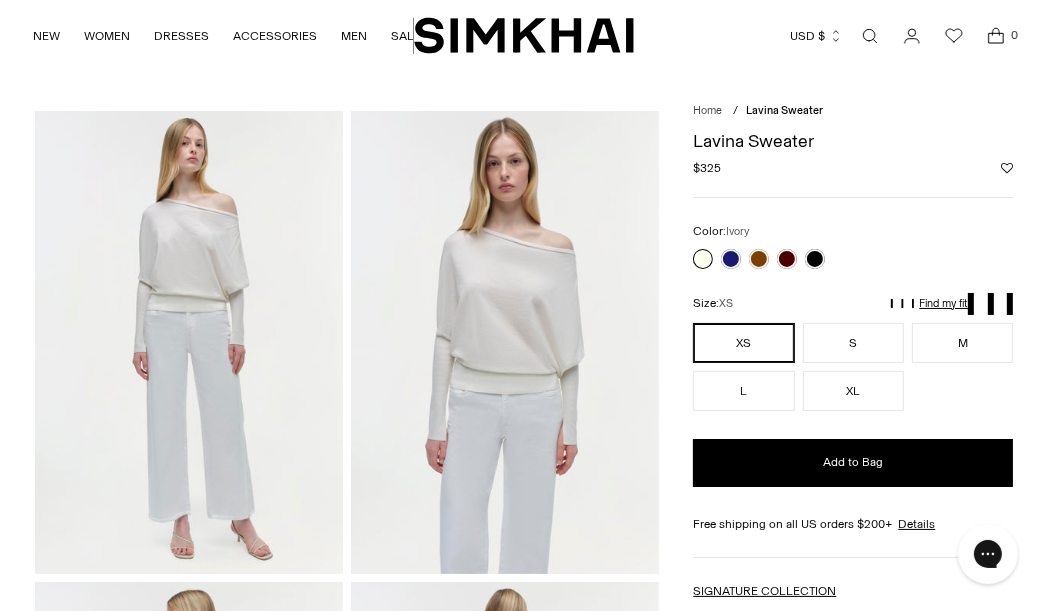 scroll, scrollTop: 0, scrollLeft: 0, axis: both 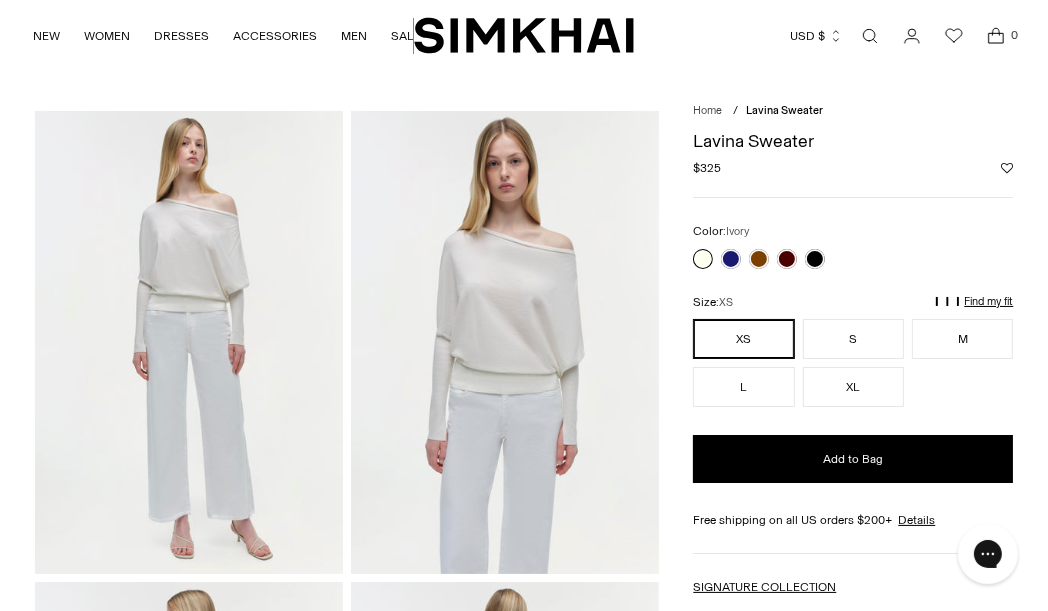 click at bounding box center (505, 342) 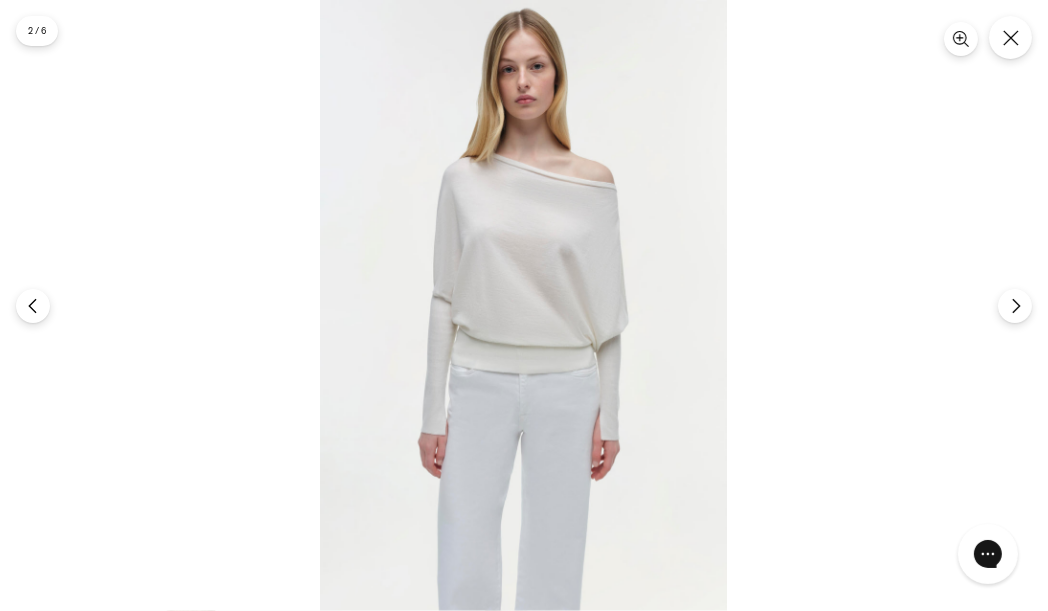 scroll, scrollTop: 0, scrollLeft: 0, axis: both 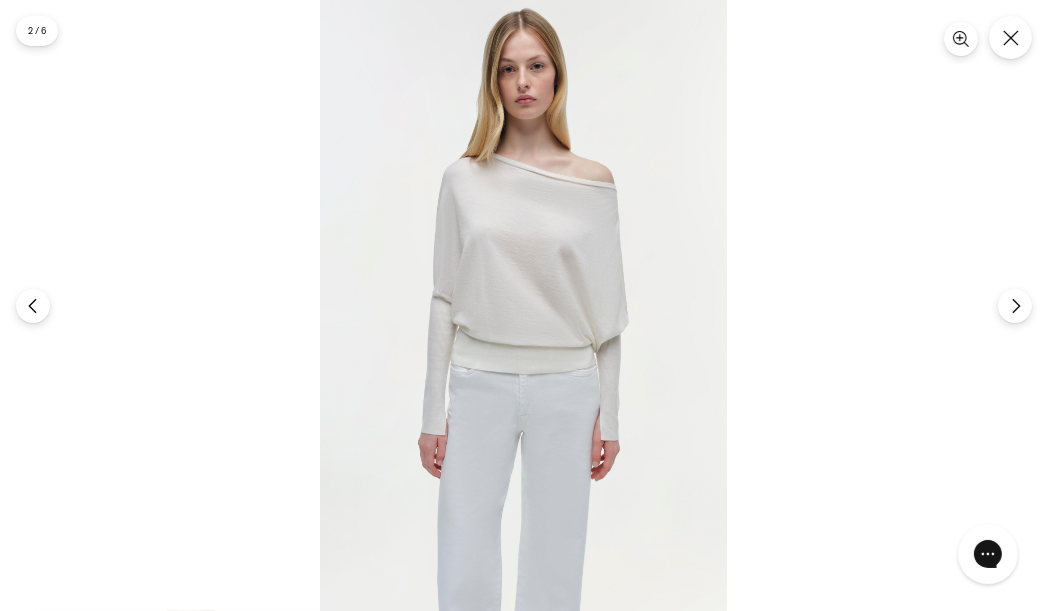 click at bounding box center [523, 305] 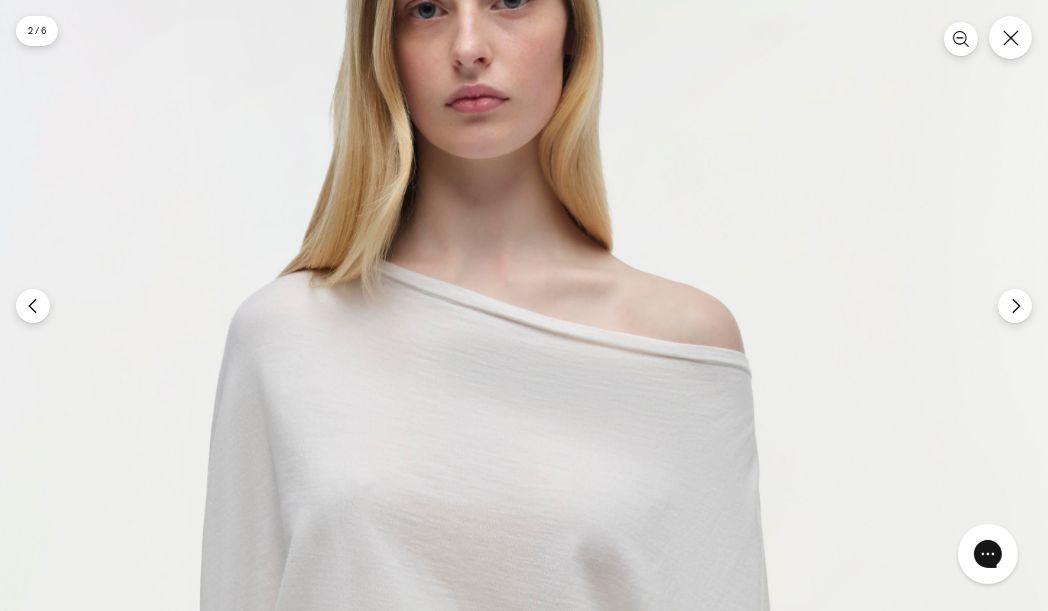 click at bounding box center (471, 716) 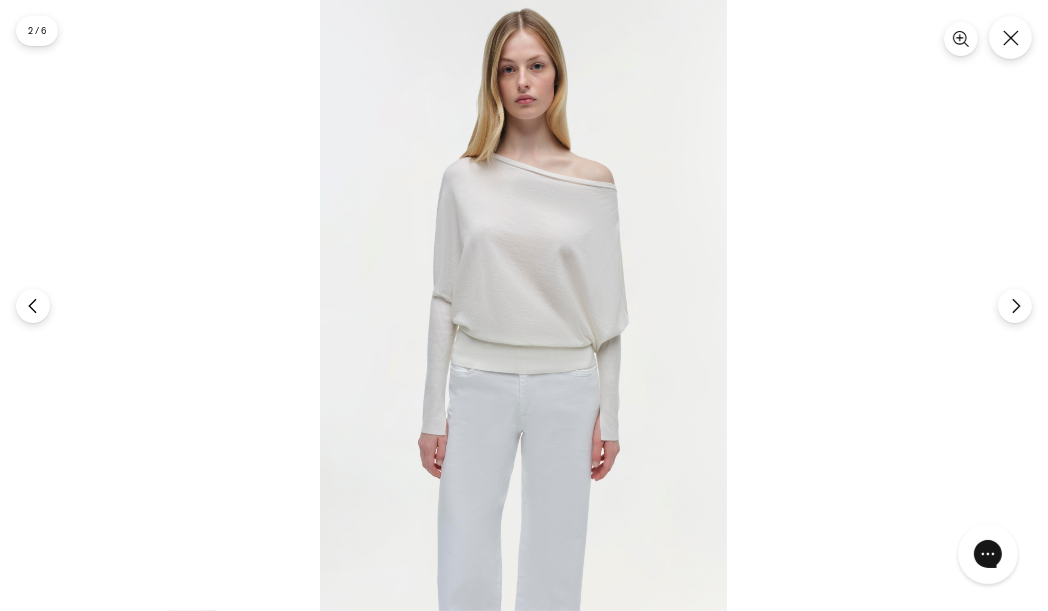 click at bounding box center (524, 305) 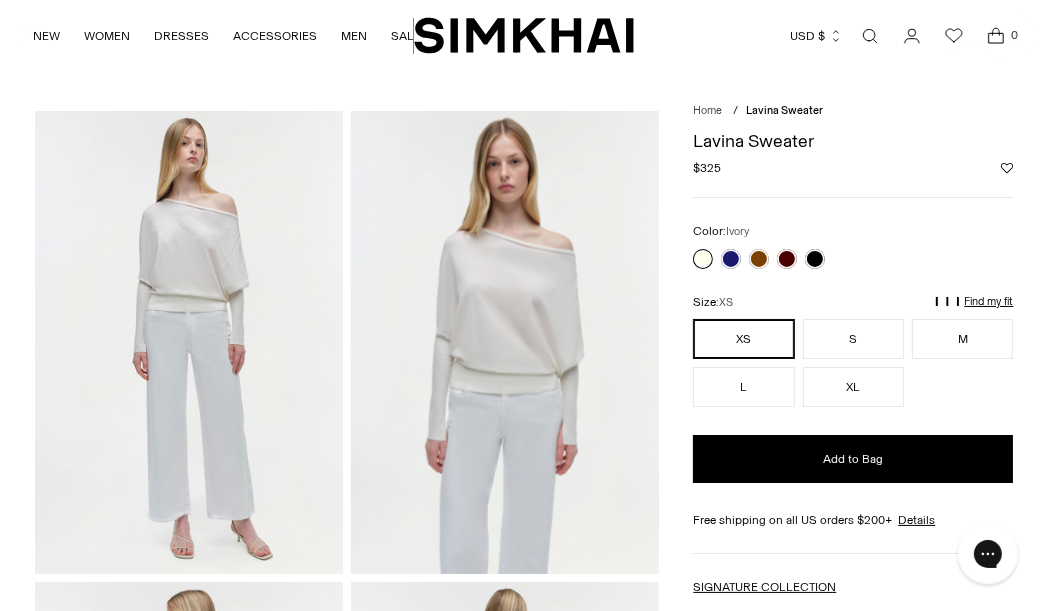 click at bounding box center [1010, 37] 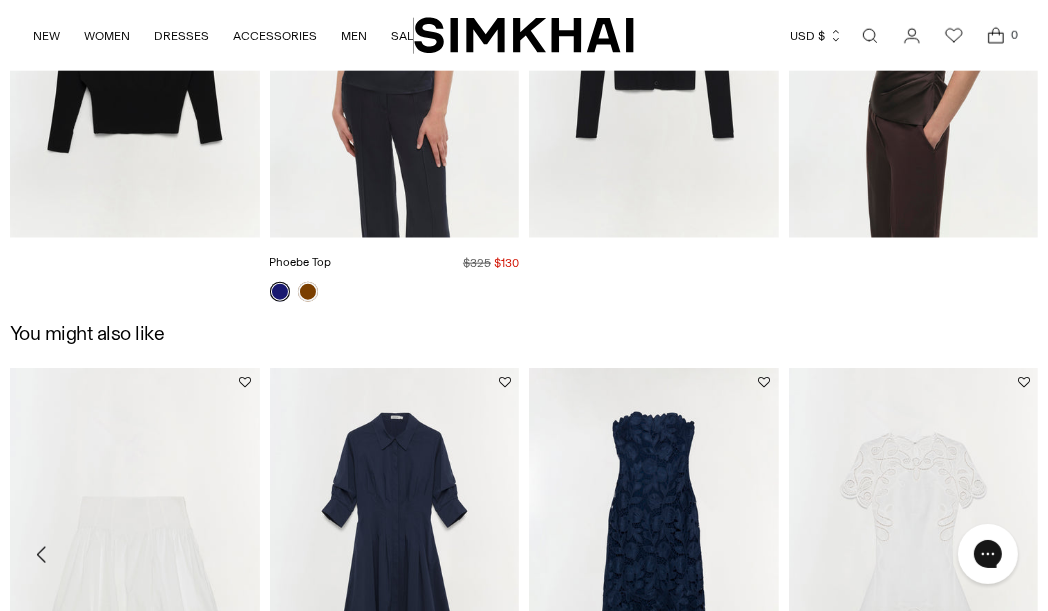 scroll, scrollTop: 1774, scrollLeft: 0, axis: vertical 